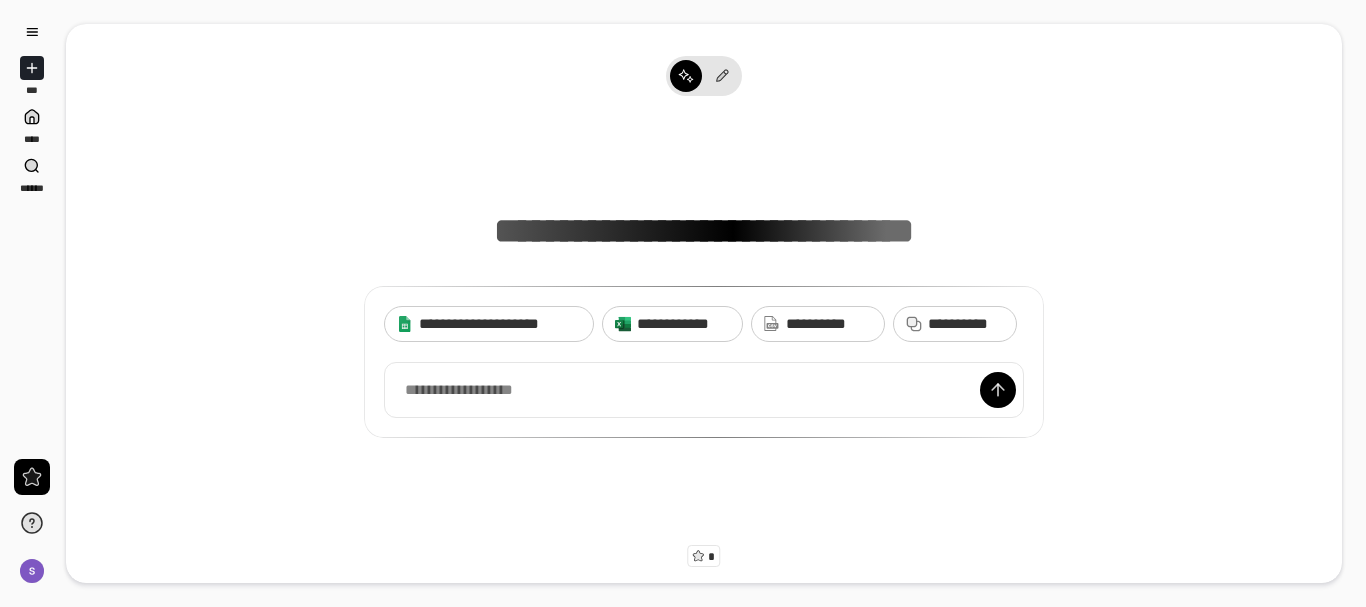 scroll, scrollTop: 0, scrollLeft: 0, axis: both 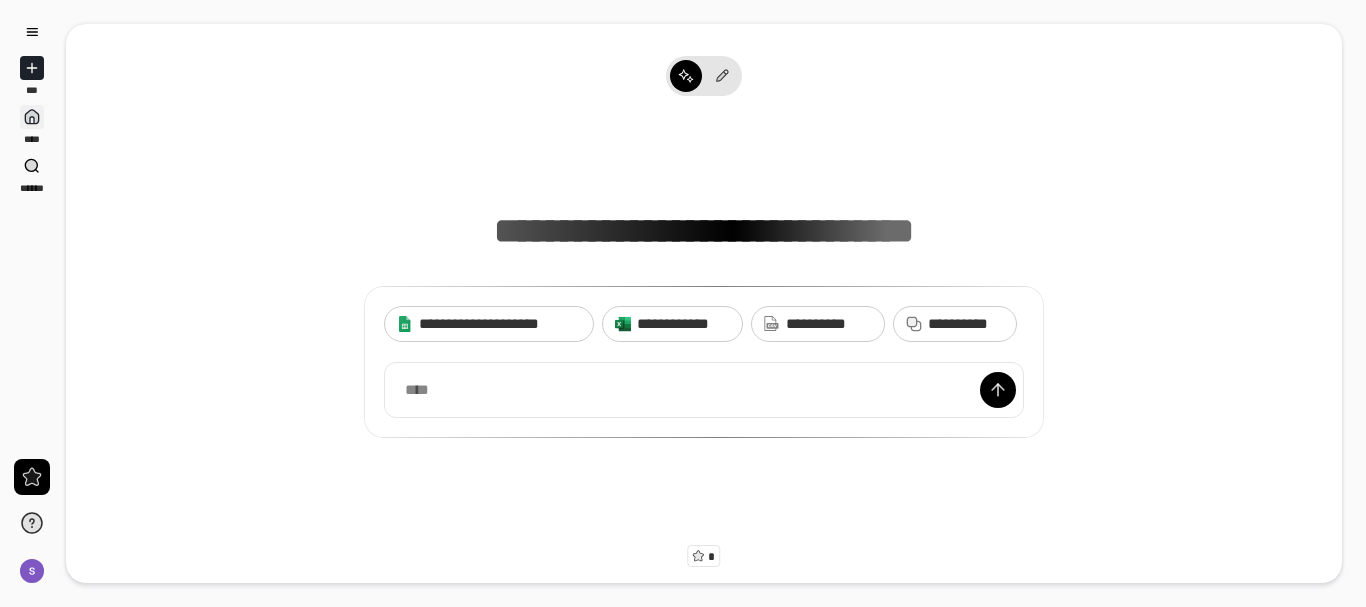 click at bounding box center (32, 117) 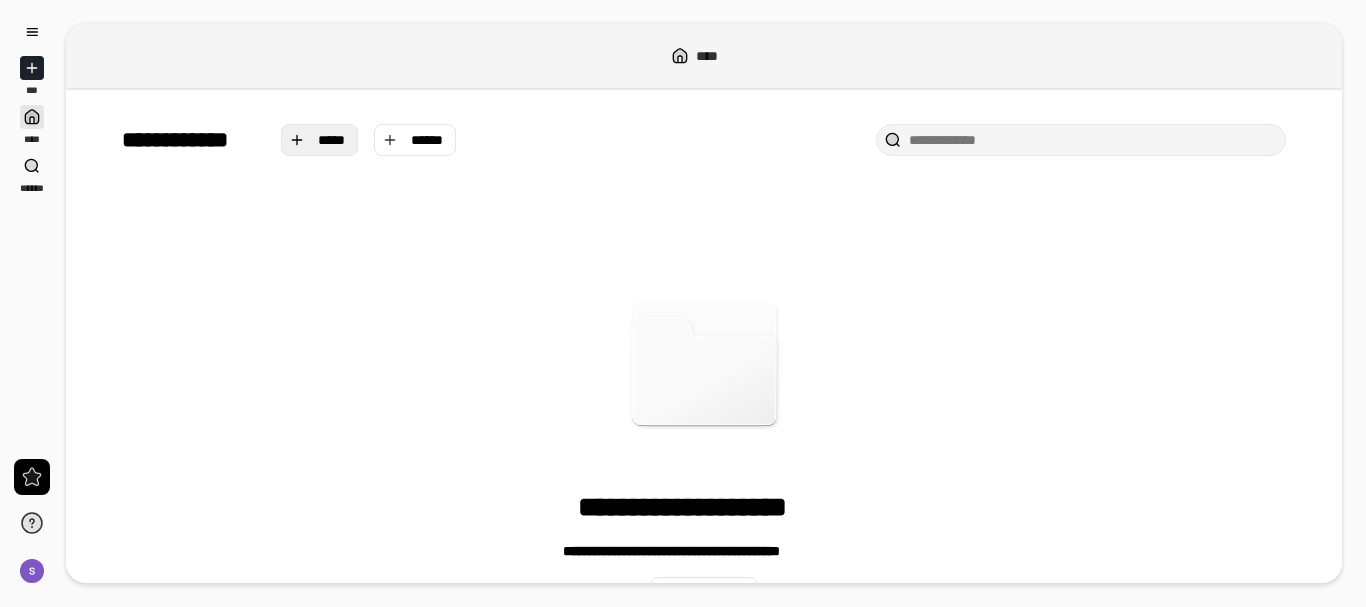 click on "*****" at bounding box center [332, 140] 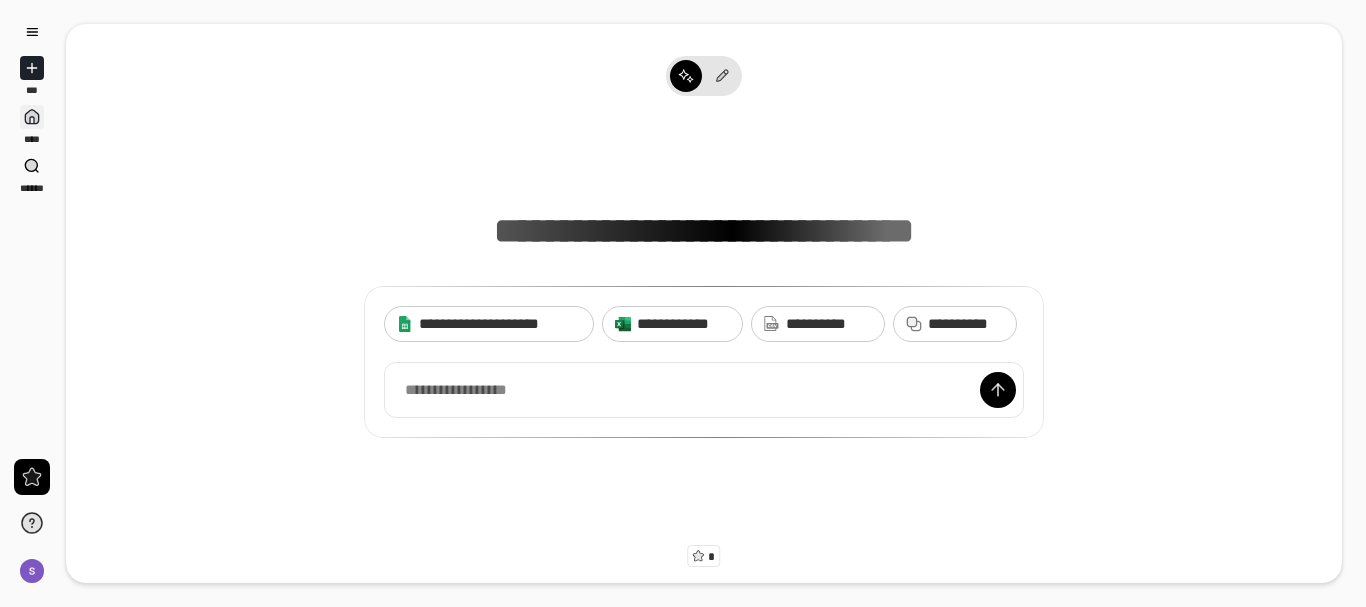click on "****" at bounding box center (32, 125) 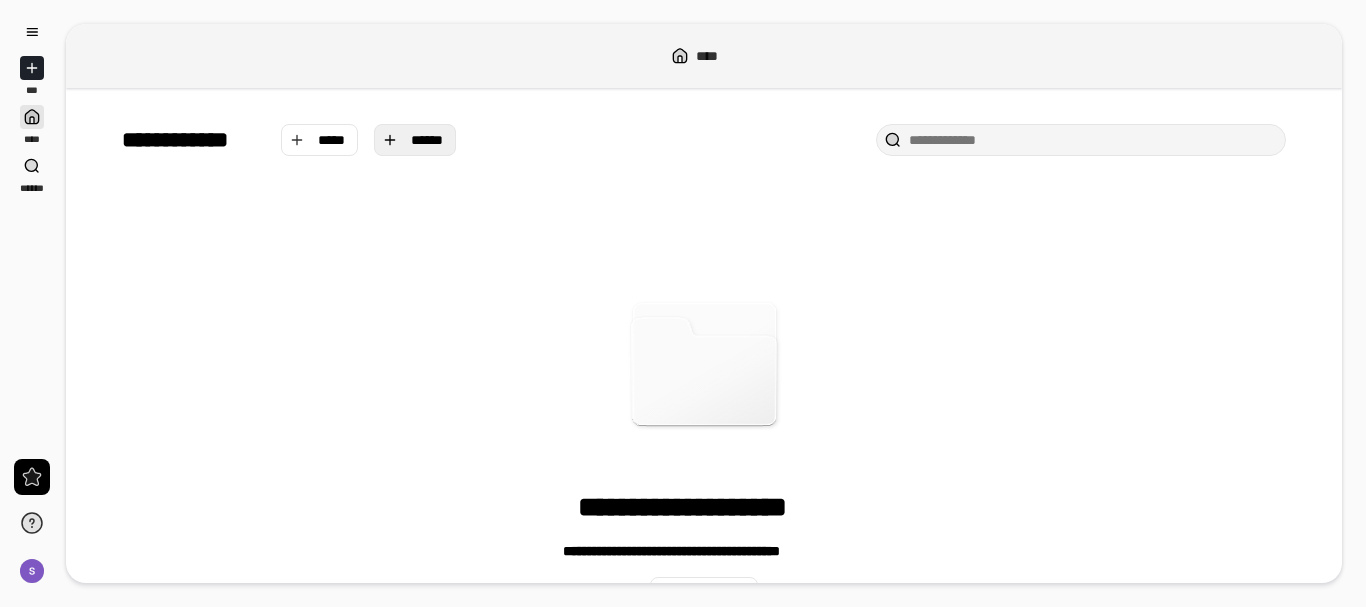 click on "******" at bounding box center (427, 140) 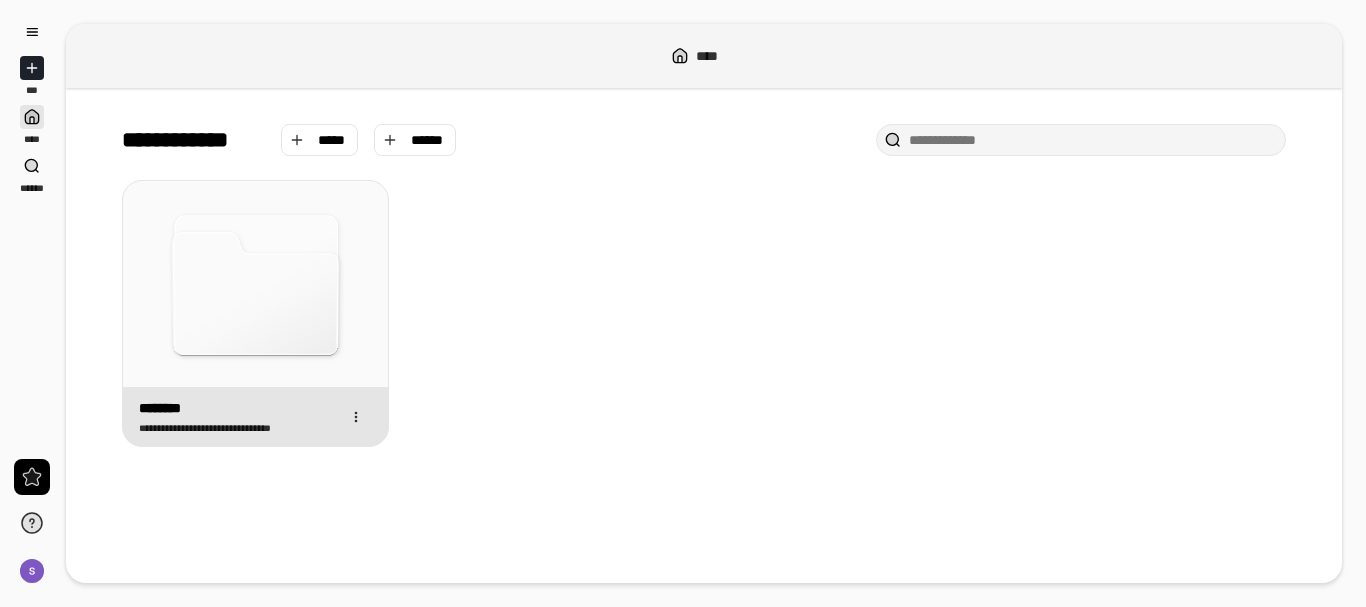 click 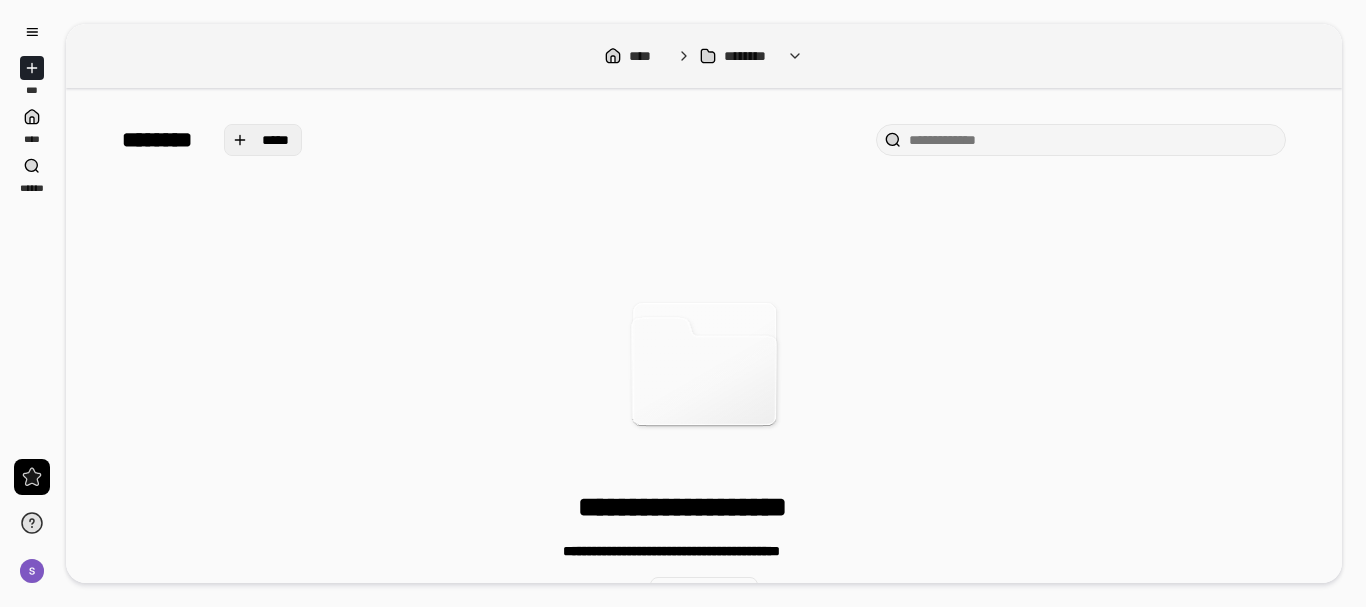 click on "*****" at bounding box center (263, 140) 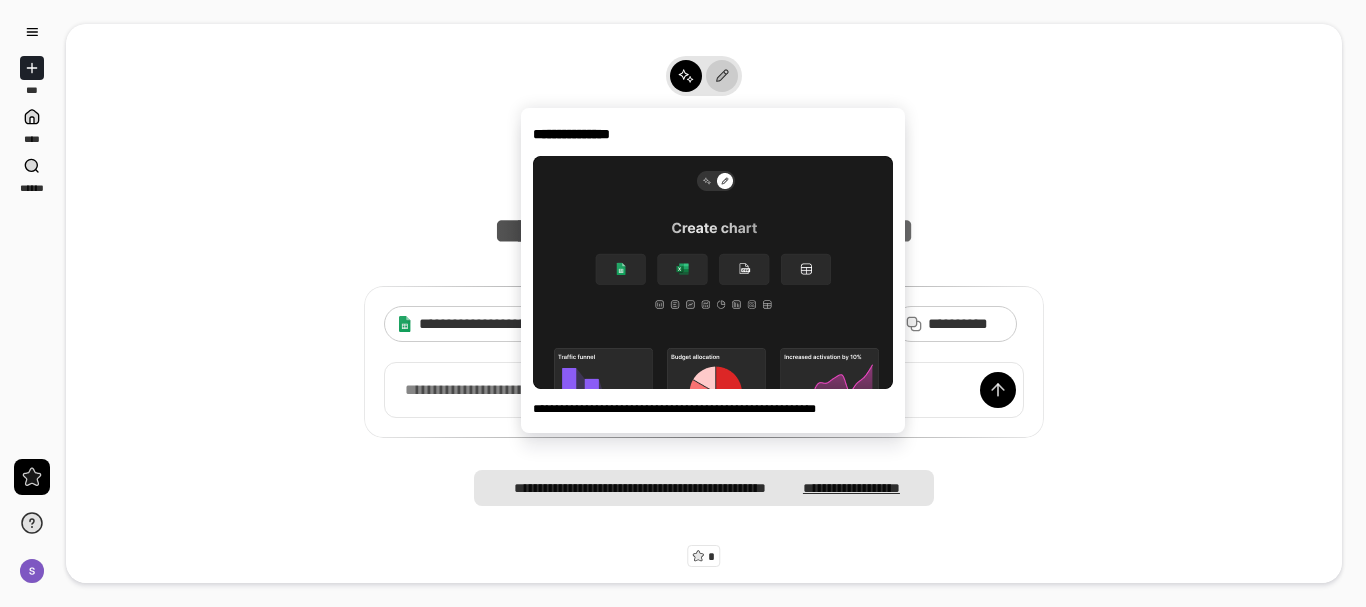 click at bounding box center (722, 76) 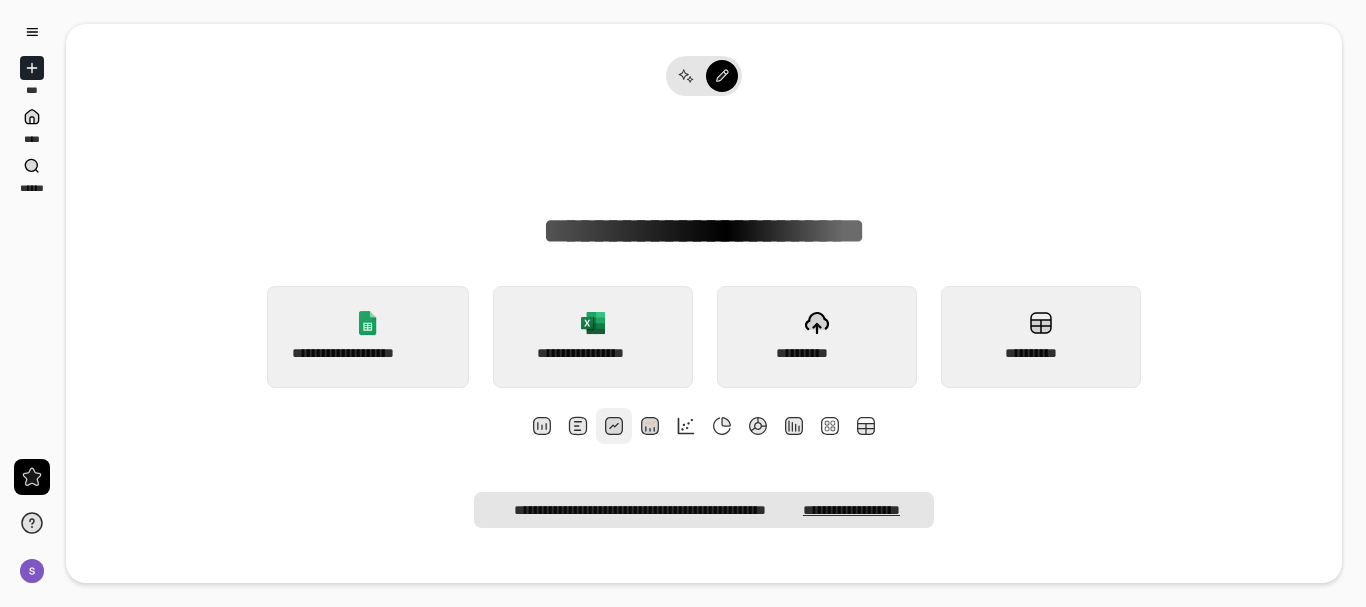 click at bounding box center (614, 426) 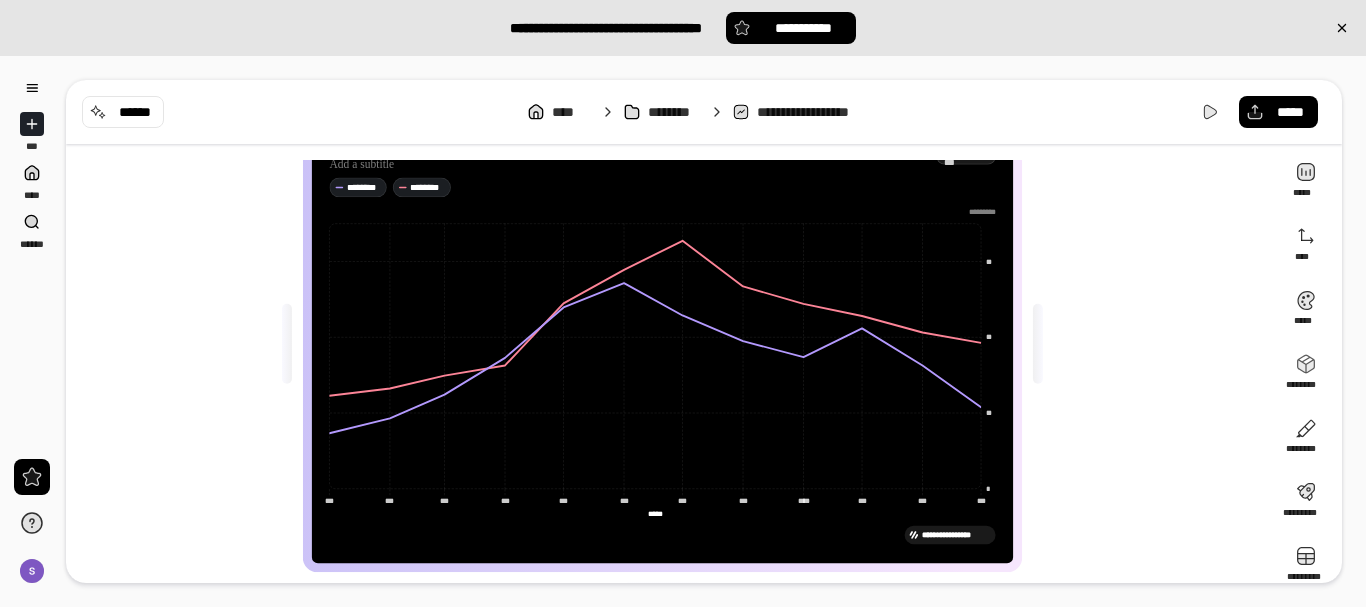 scroll, scrollTop: 76, scrollLeft: 0, axis: vertical 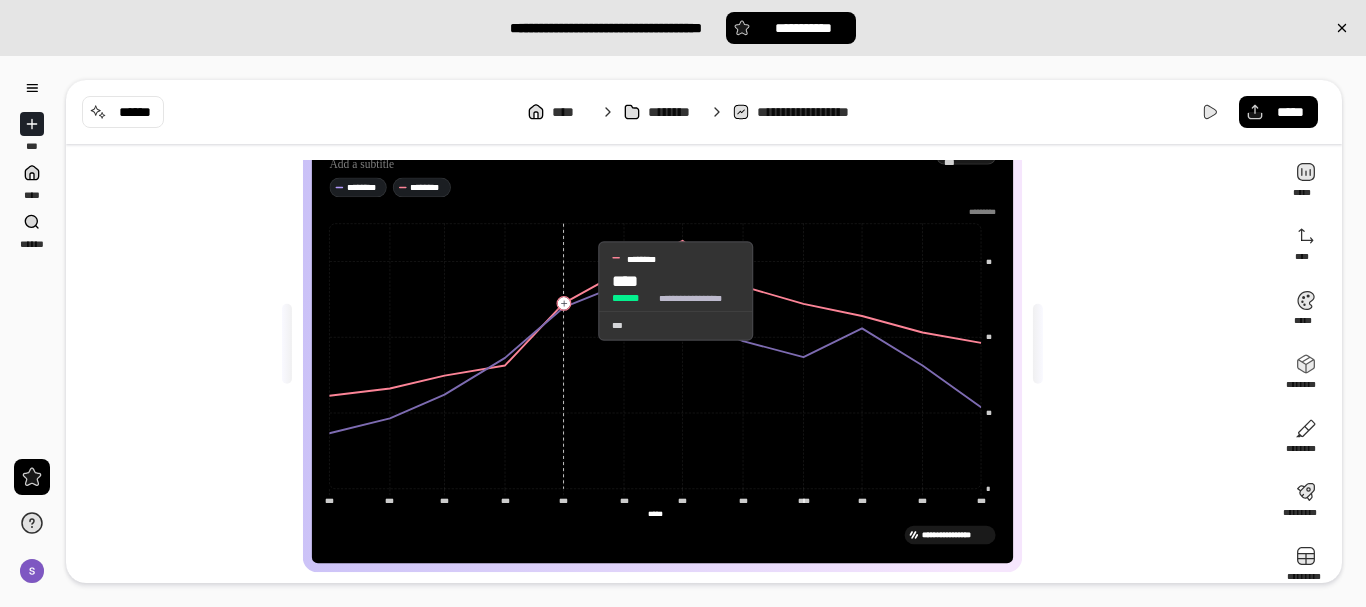 click 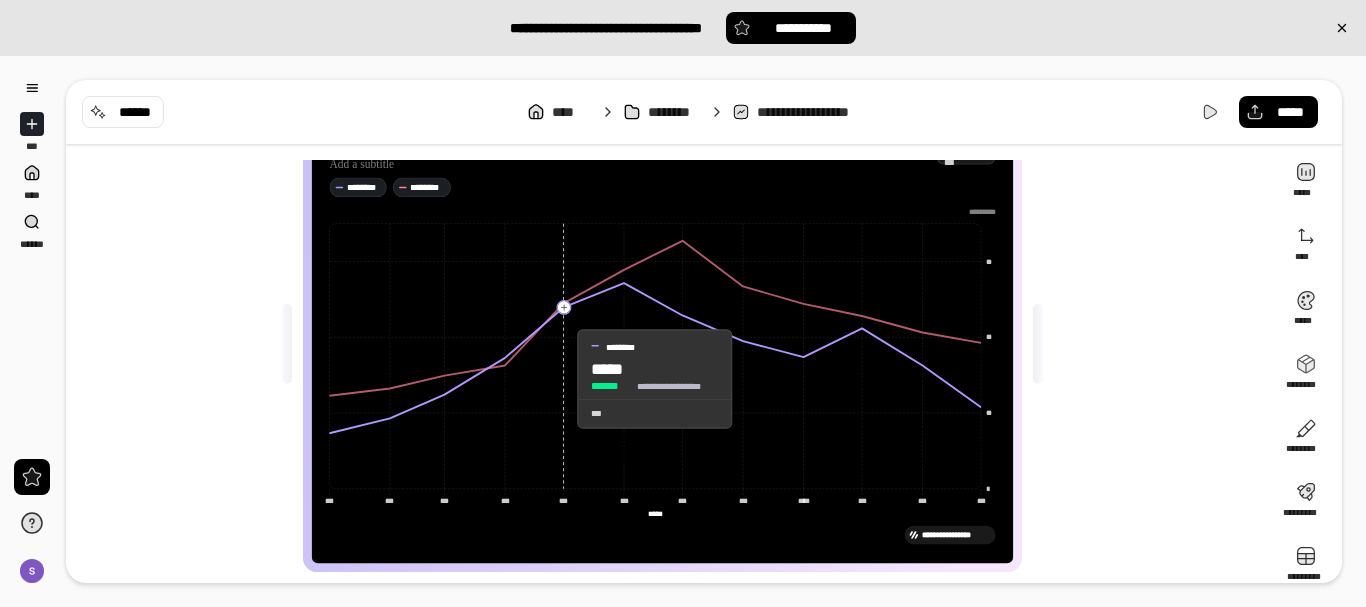 drag, startPoint x: 562, startPoint y: 300, endPoint x: 563, endPoint y: 347, distance: 47.010635 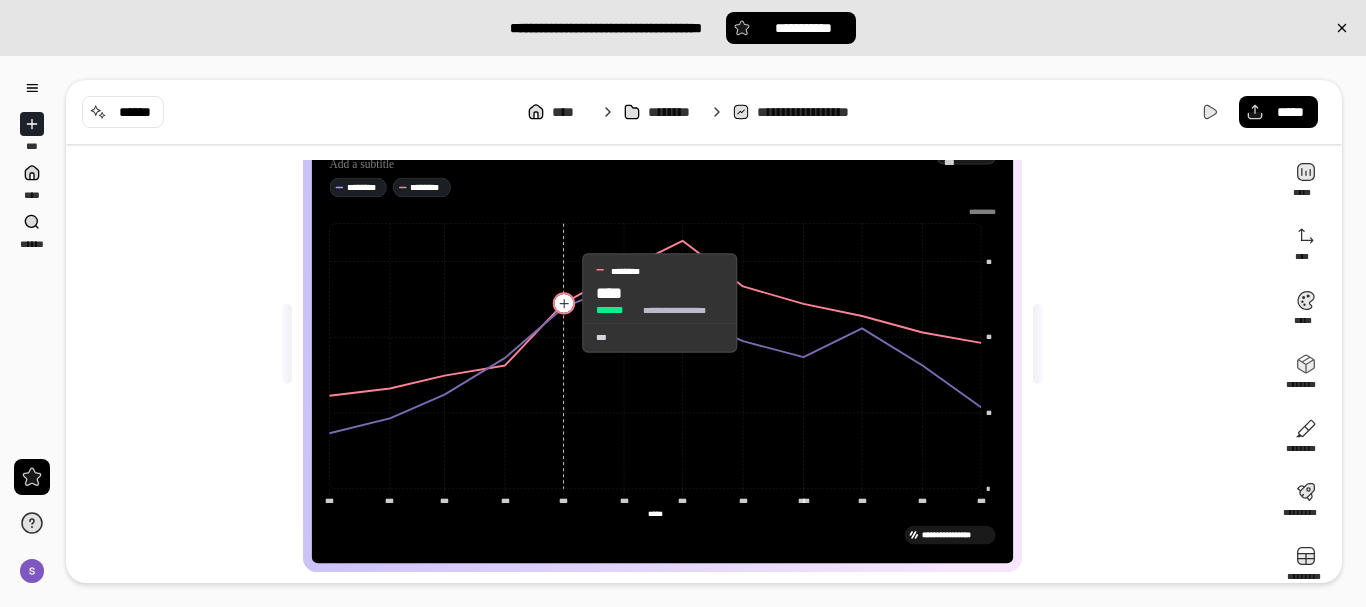 click 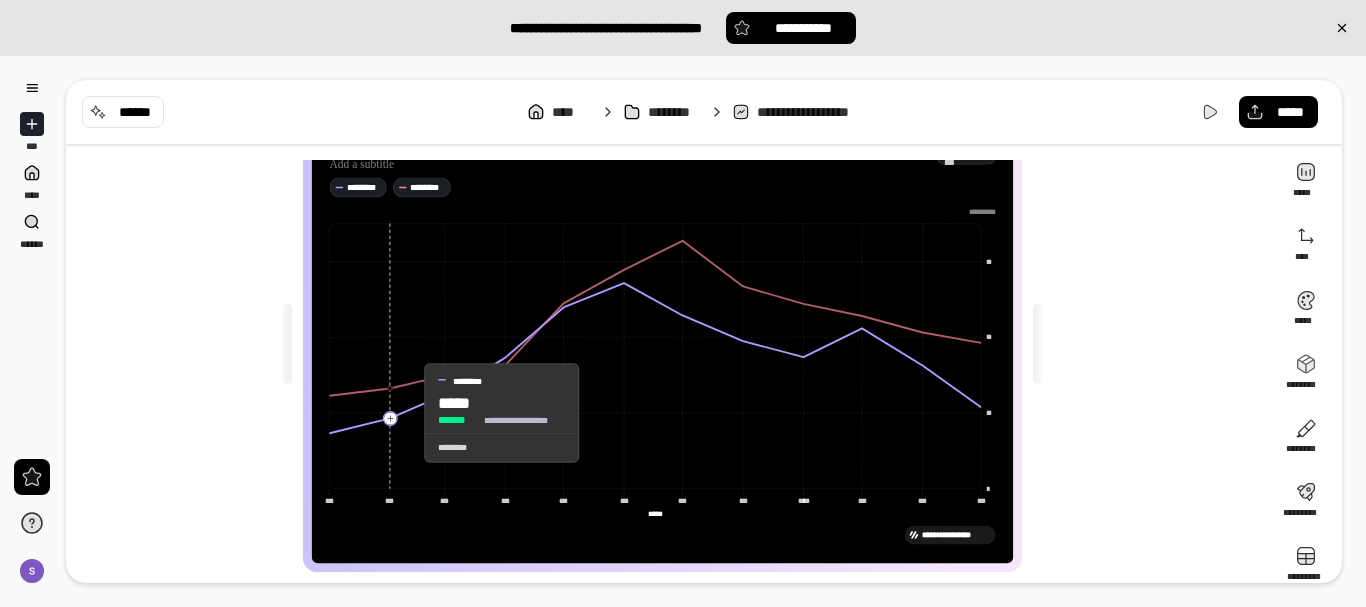 click 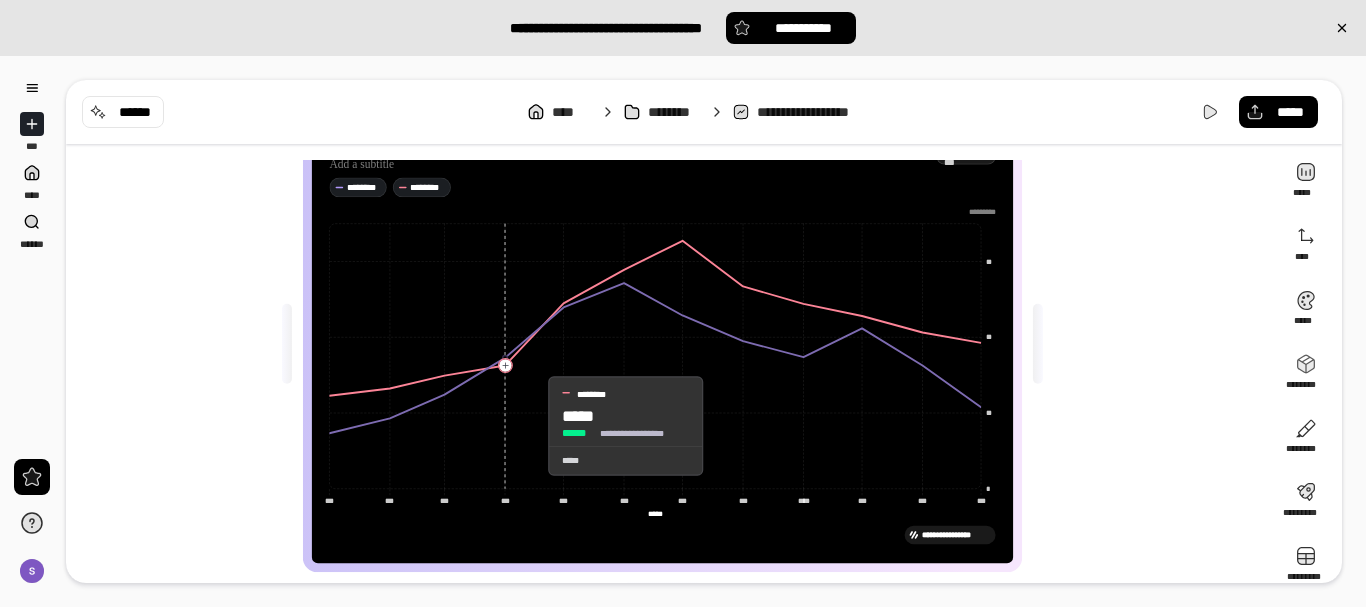 drag, startPoint x: 405, startPoint y: 413, endPoint x: 563, endPoint y: 406, distance: 158.15498 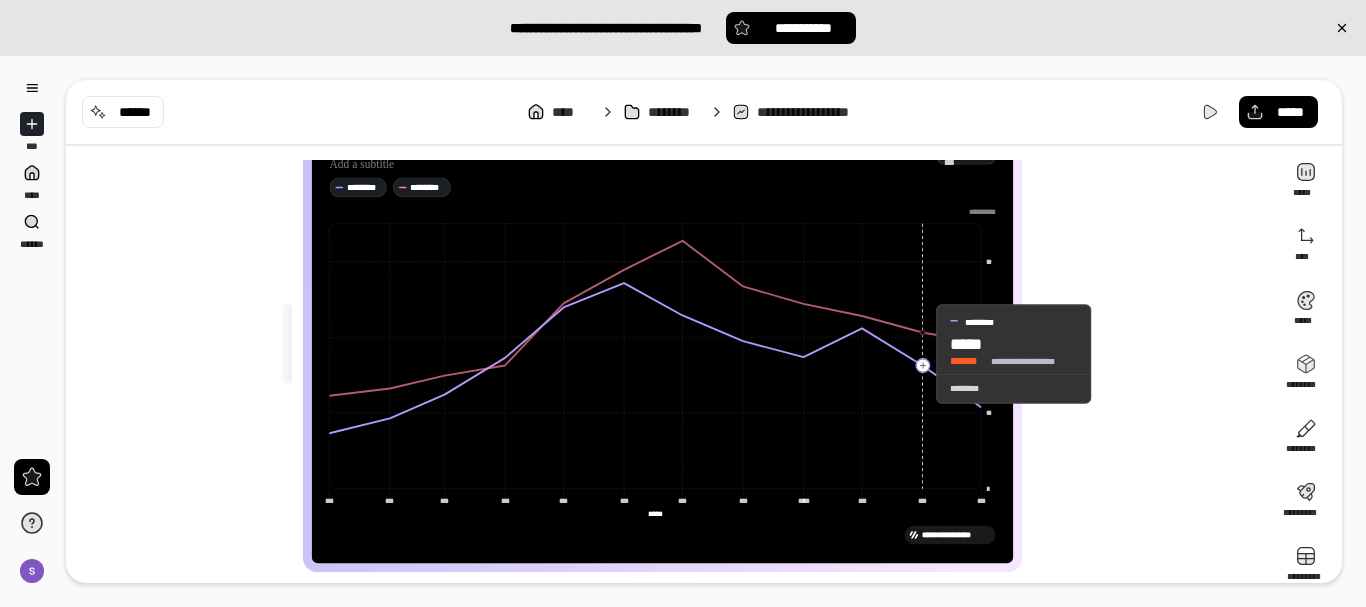 click 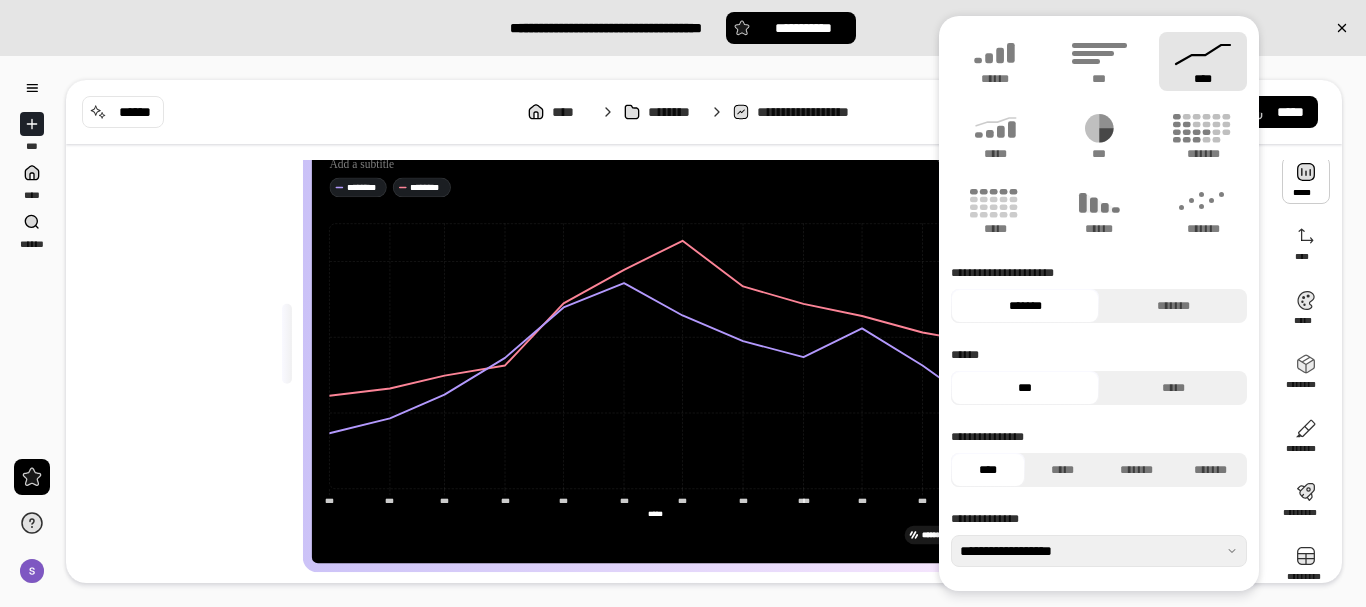 click at bounding box center [1306, 180] 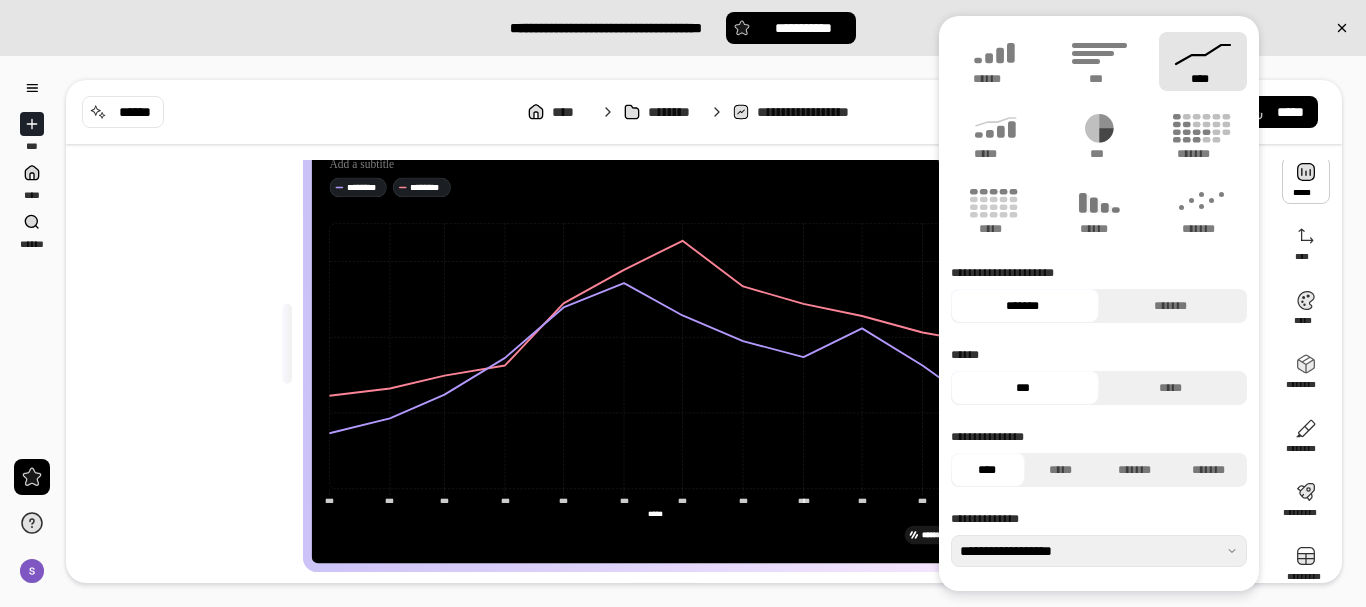 click on "****" at bounding box center [1203, 61] 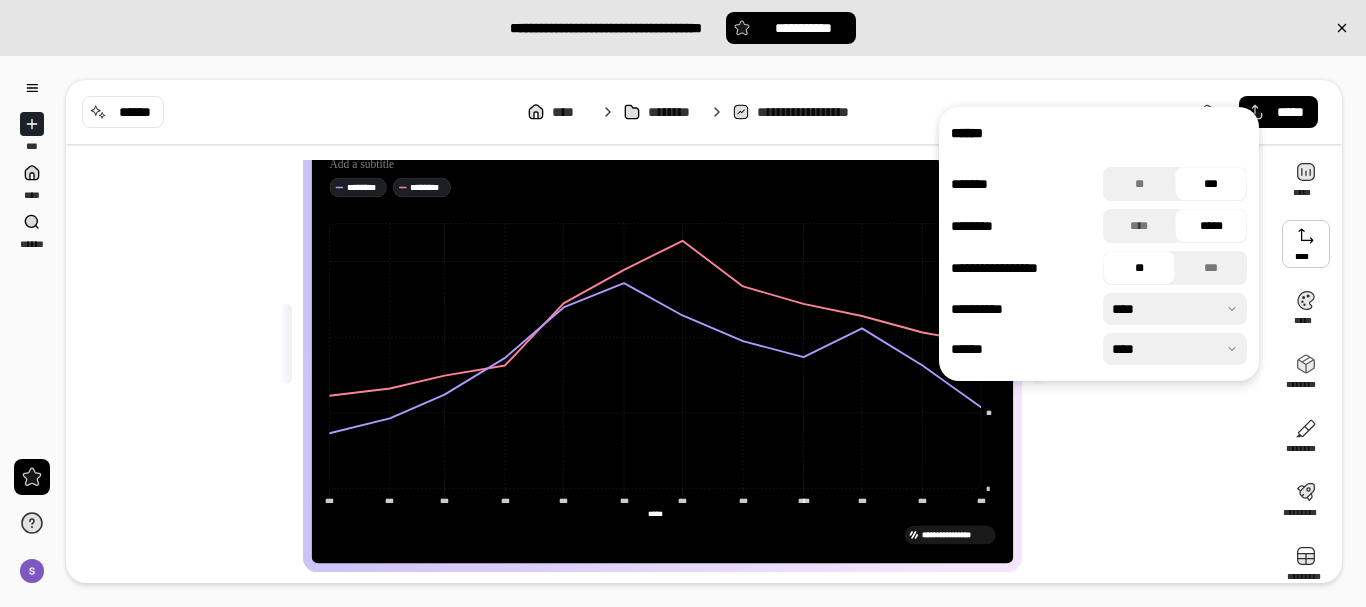 click at bounding box center (1306, 244) 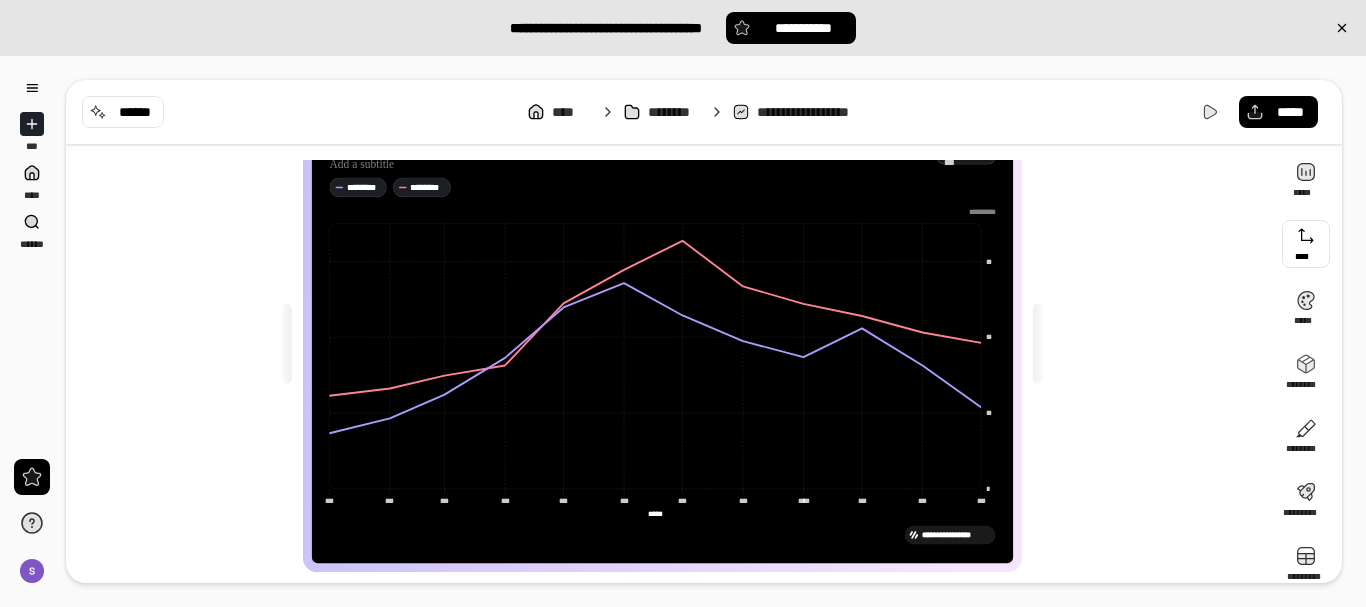 click at bounding box center [1306, 244] 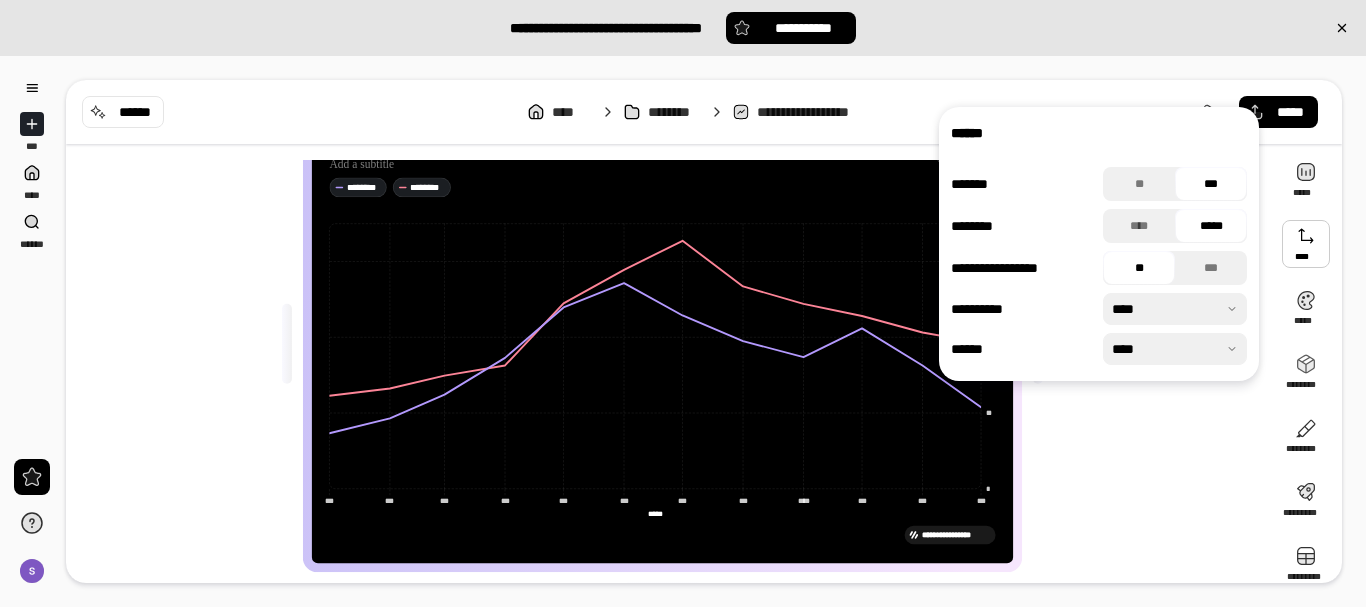 click at bounding box center [1306, 244] 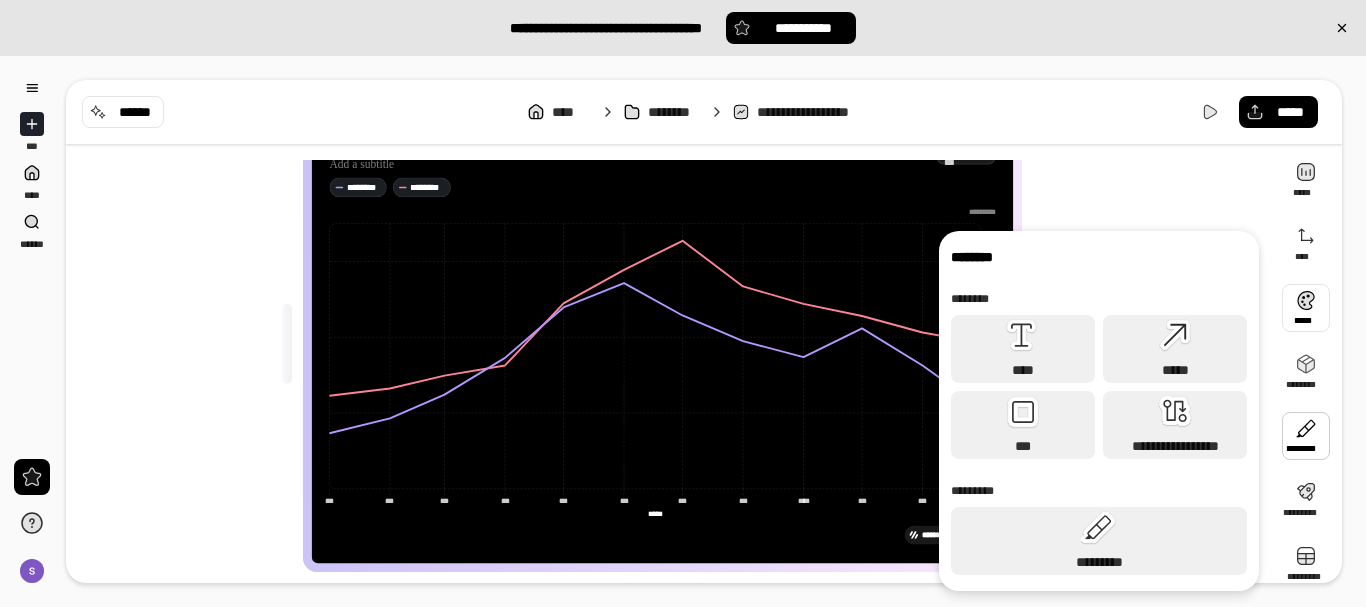 scroll, scrollTop: 101, scrollLeft: 0, axis: vertical 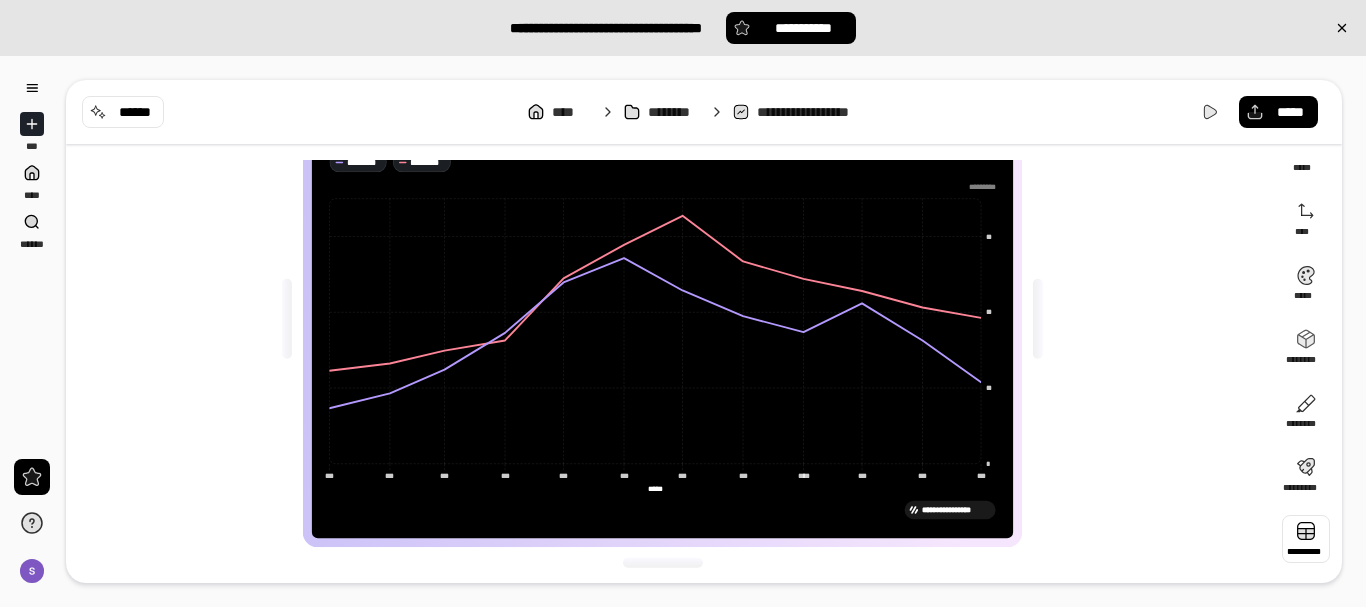 click at bounding box center (1306, 539) 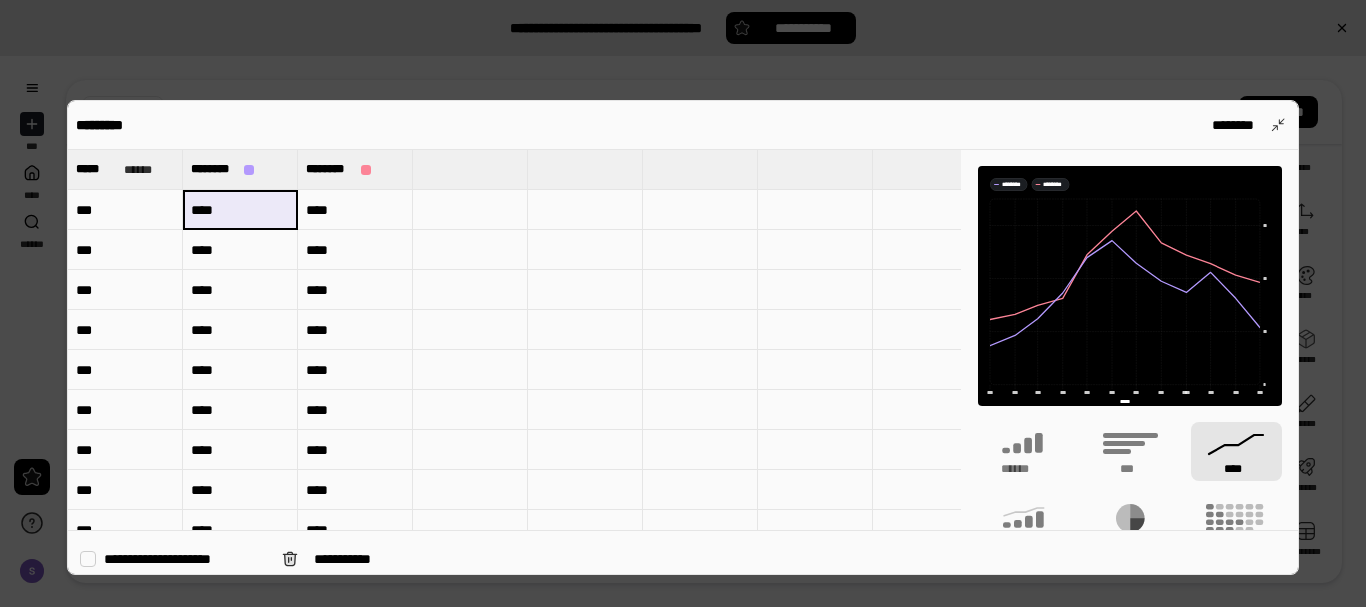 drag, startPoint x: 253, startPoint y: 206, endPoint x: 201, endPoint y: 205, distance: 52.009613 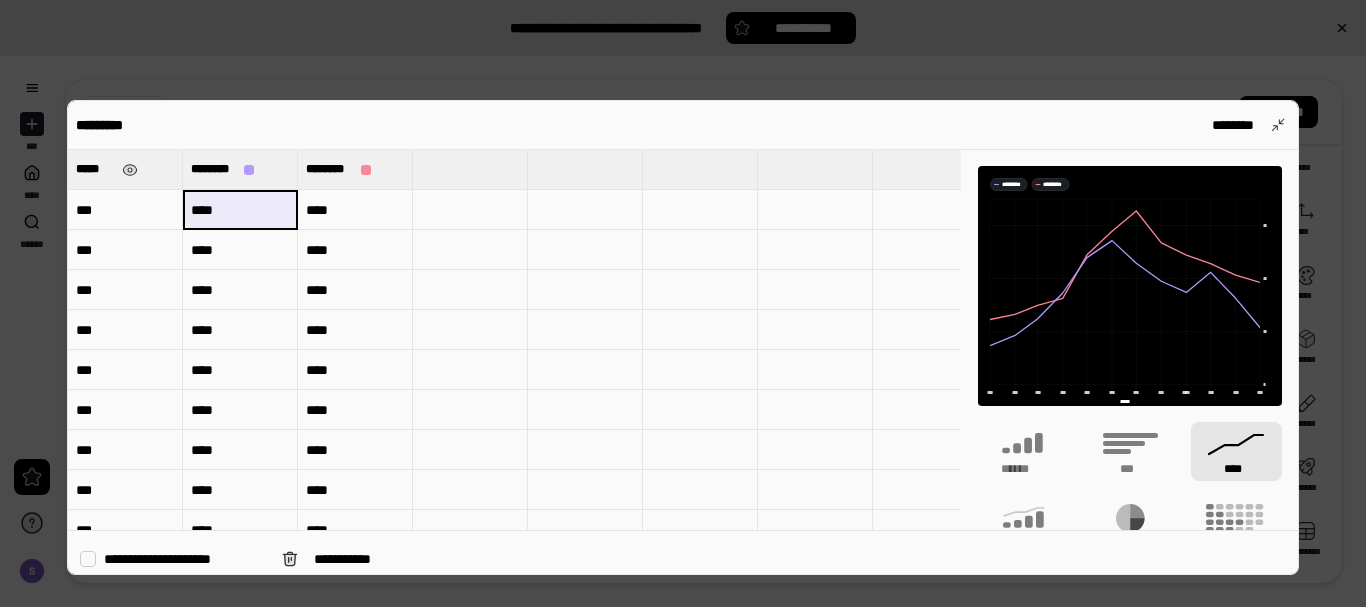 click at bounding box center [130, 170] 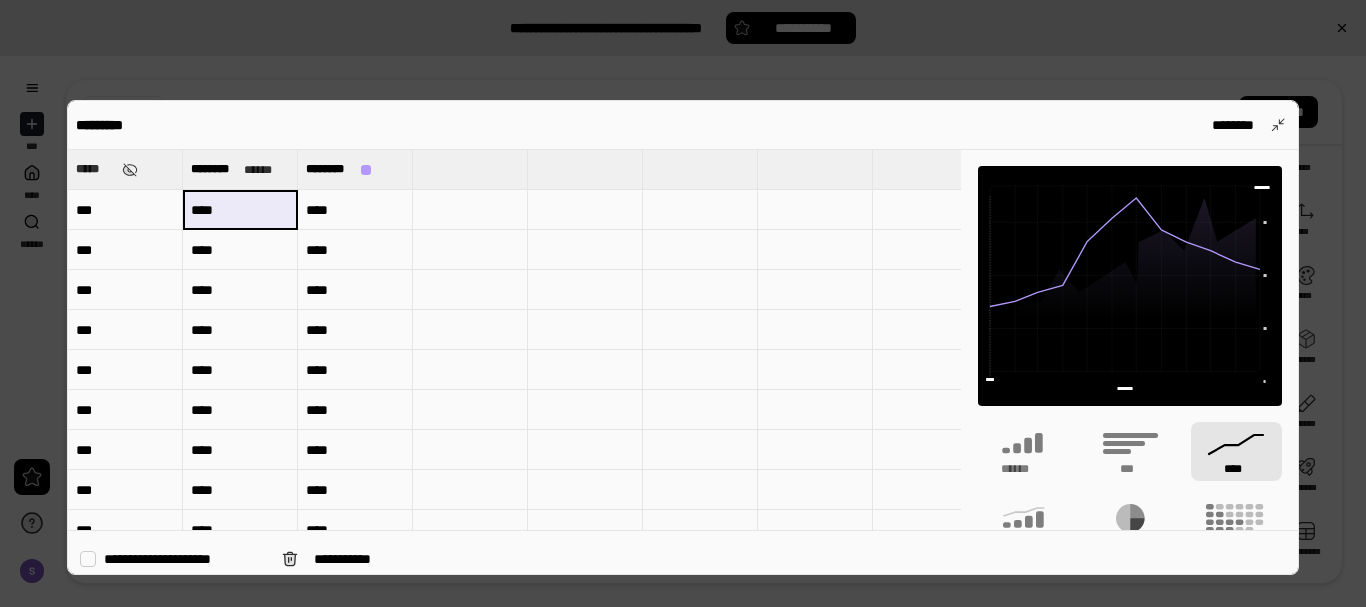 click on "***" at bounding box center (125, 210) 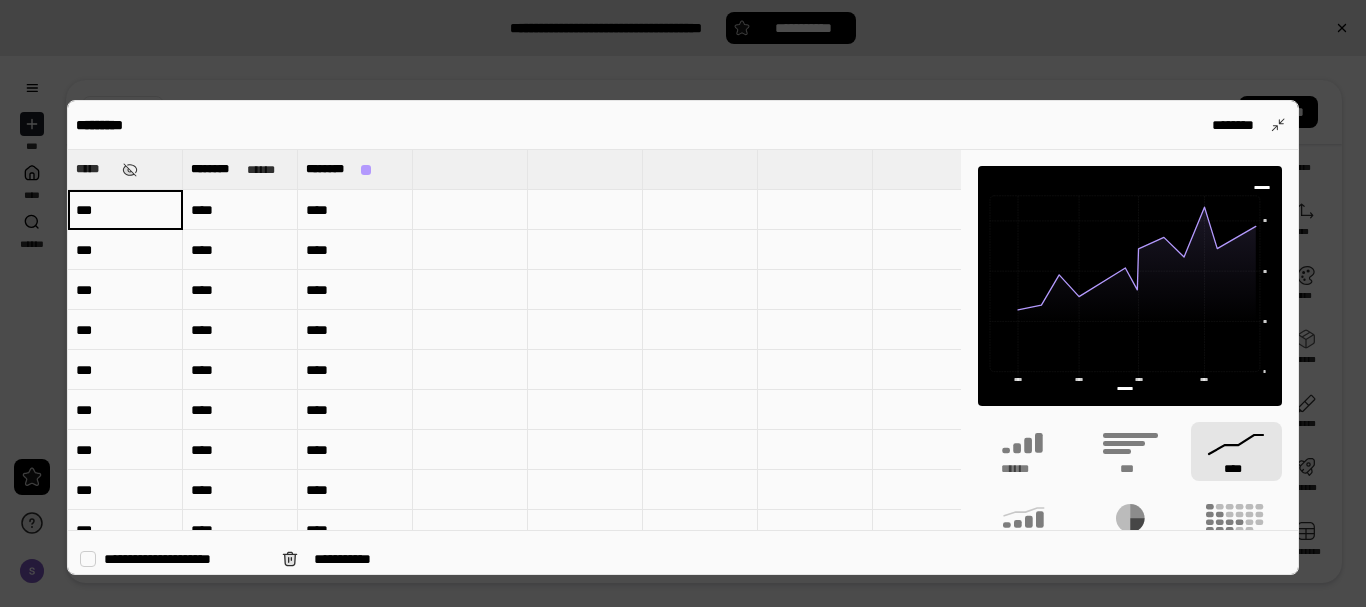 type on "********" 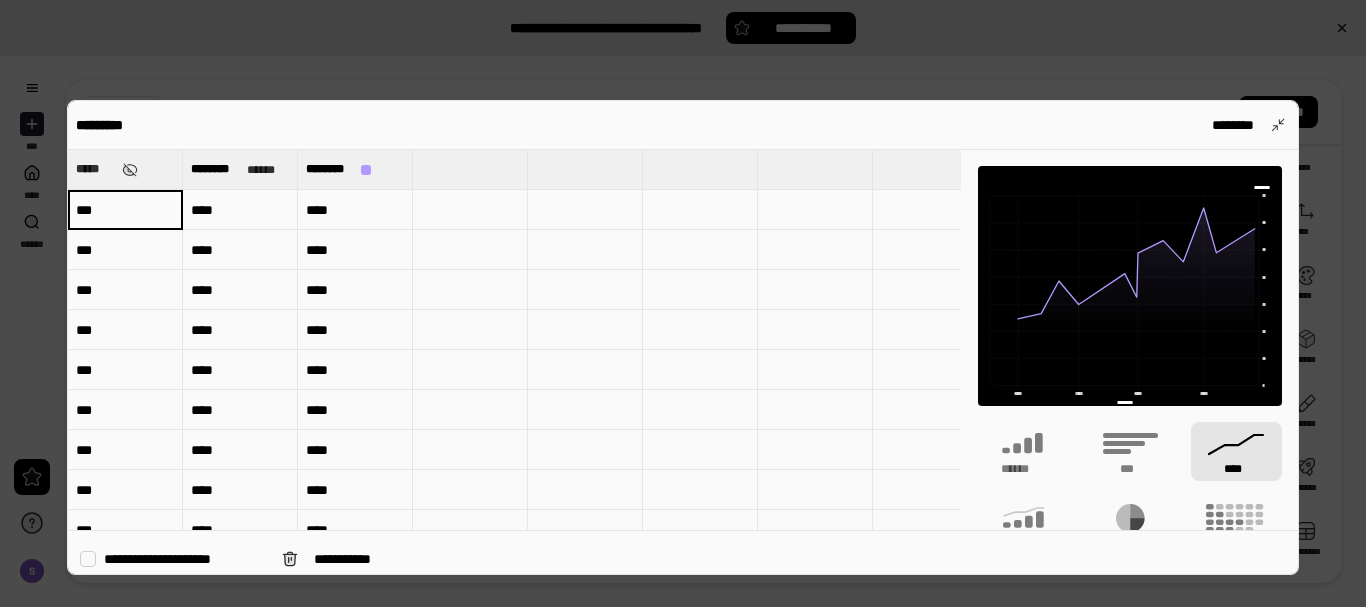 click on "***" at bounding box center (125, 250) 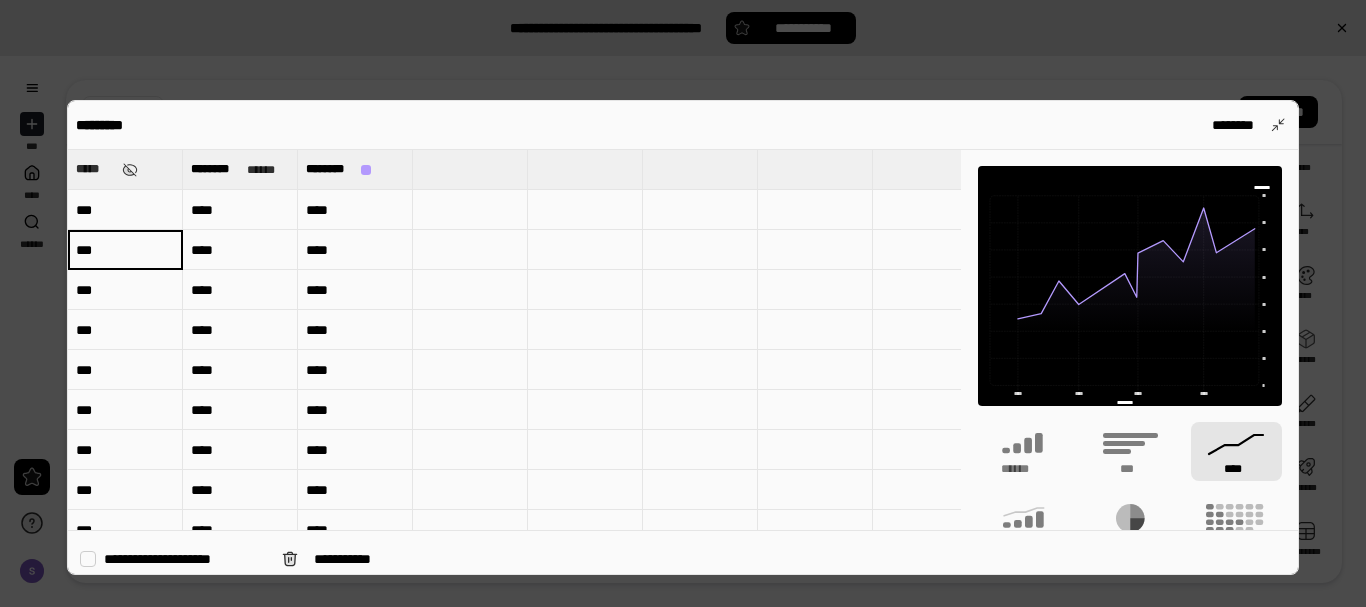 click on "***" at bounding box center [125, 250] 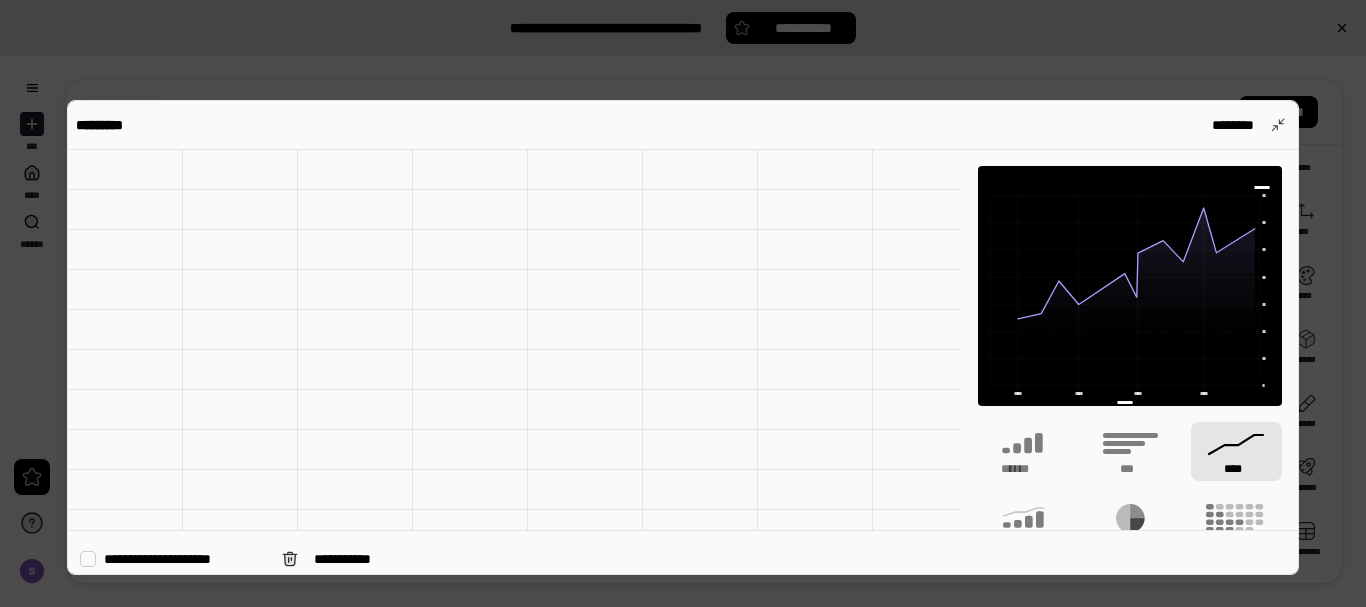 scroll, scrollTop: 0, scrollLeft: 0, axis: both 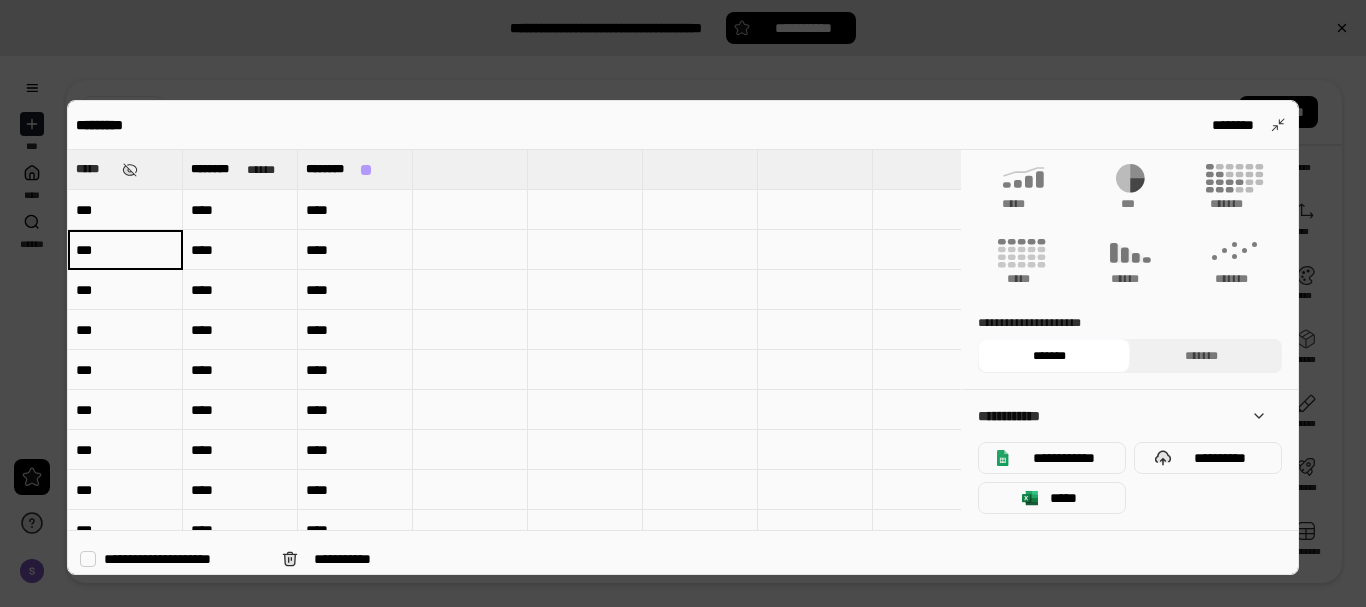 click at bounding box center [683, 303] 